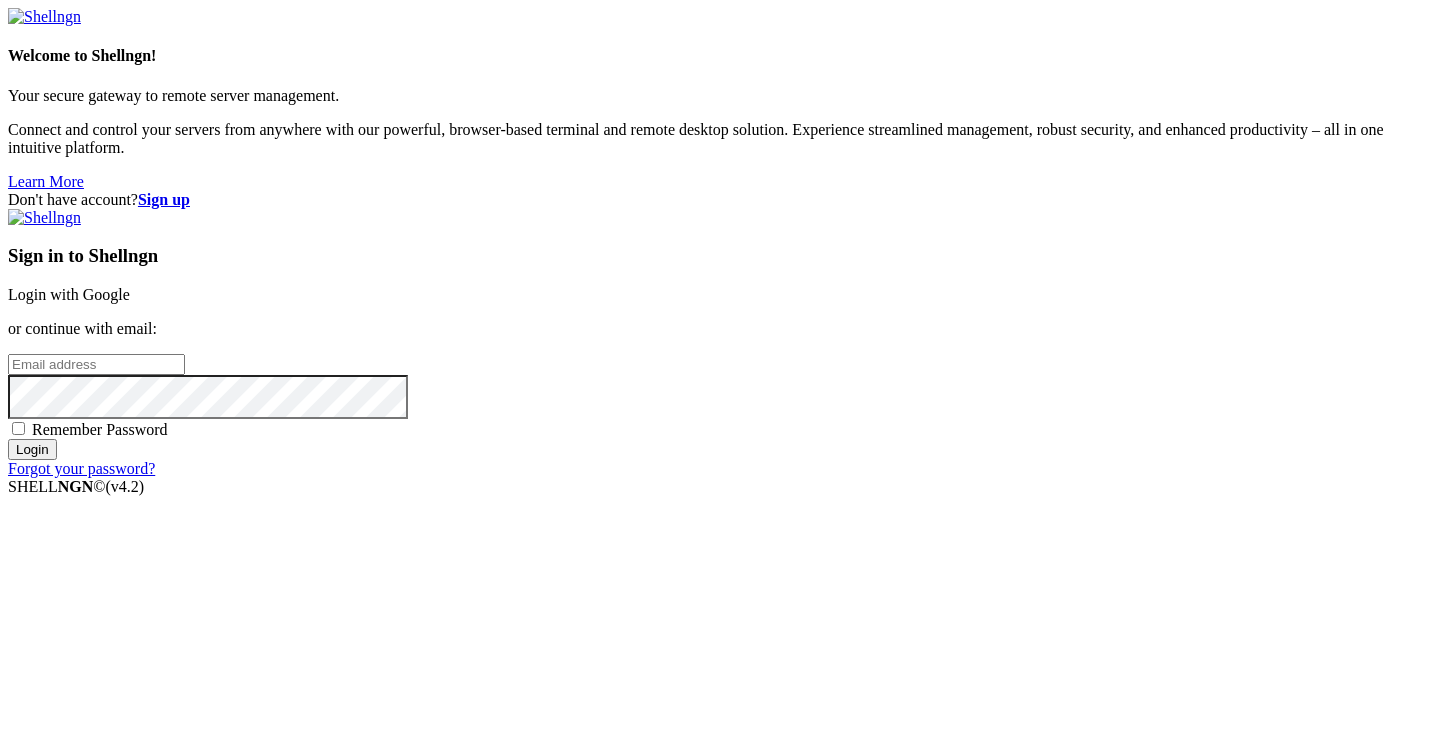 scroll, scrollTop: 0, scrollLeft: 0, axis: both 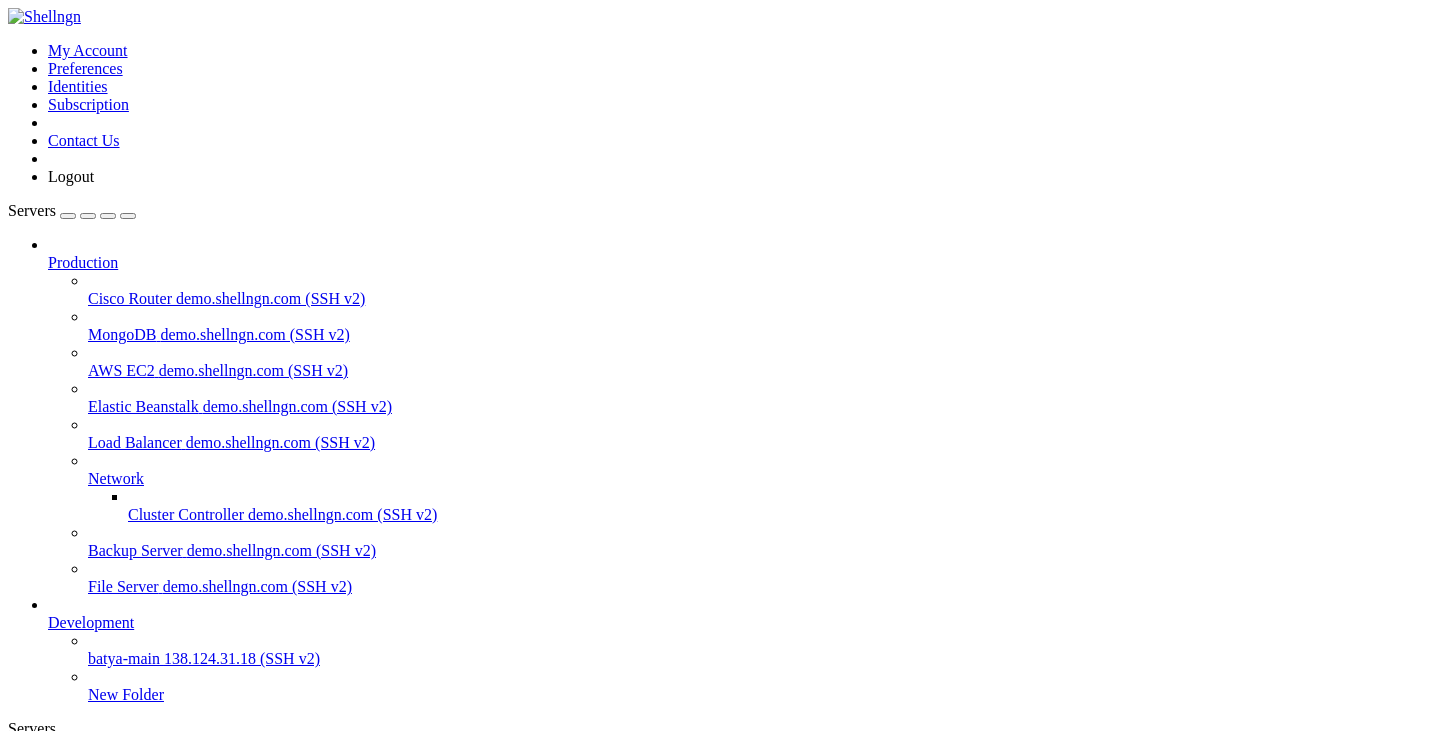 click on "batya-main" at bounding box center [124, 658] 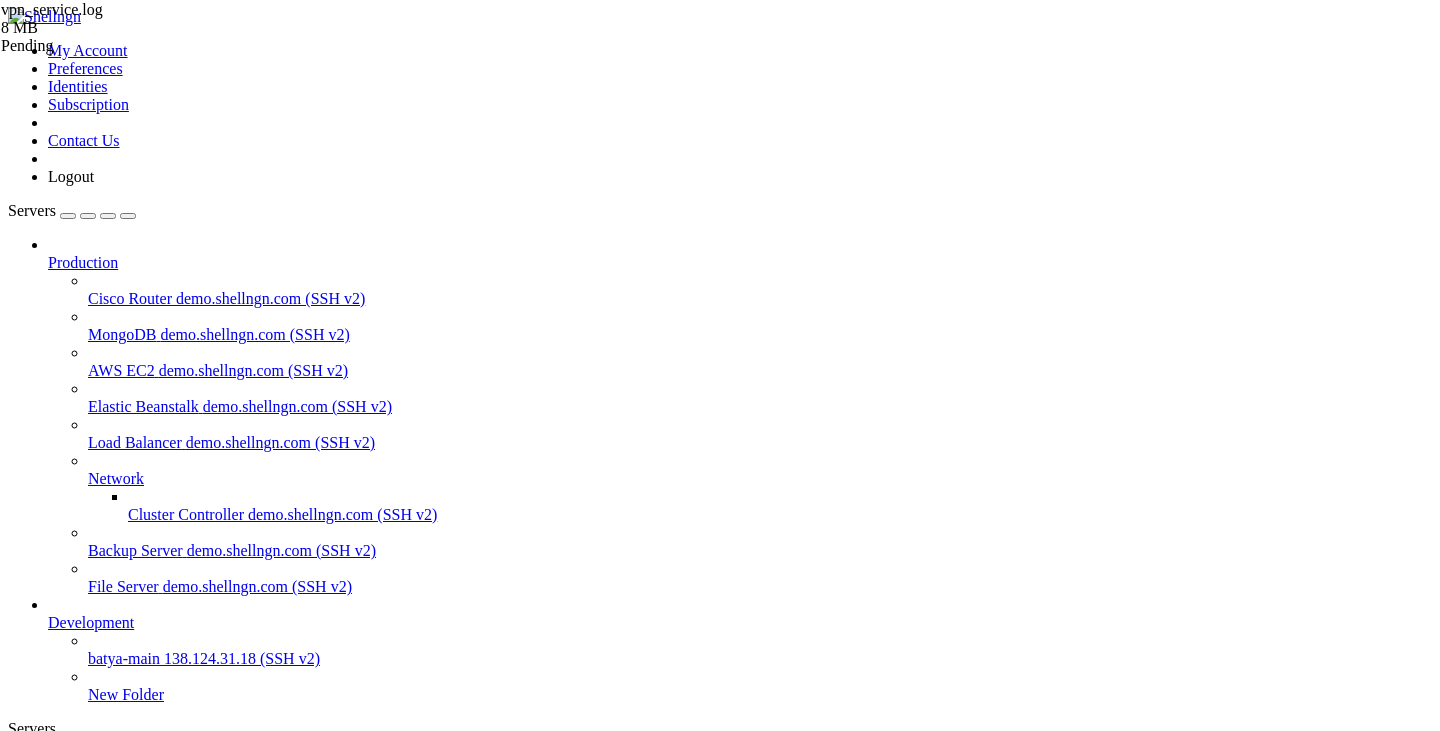 click on "Reconnect" at bounding box center (48, 1869) 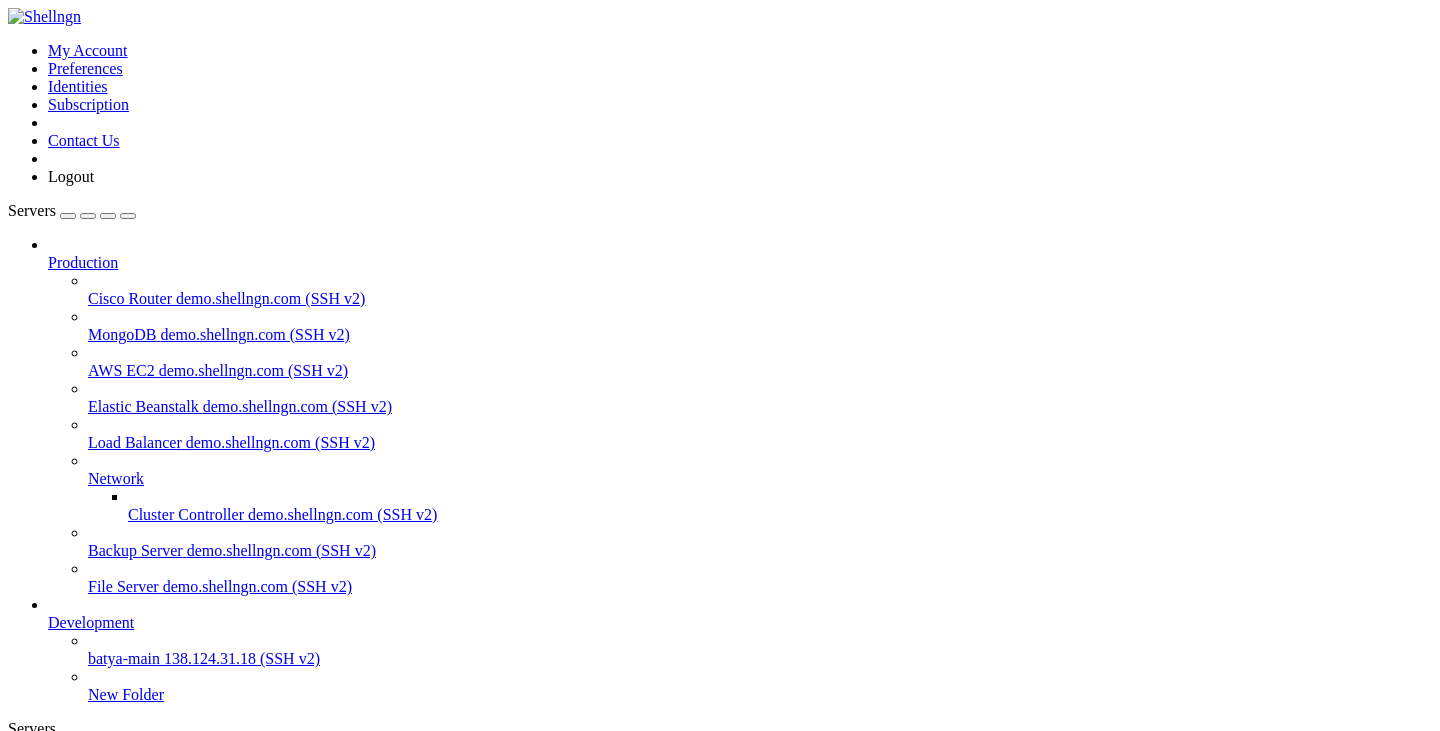 click on "  venv" at bounding box center (29, 1524) 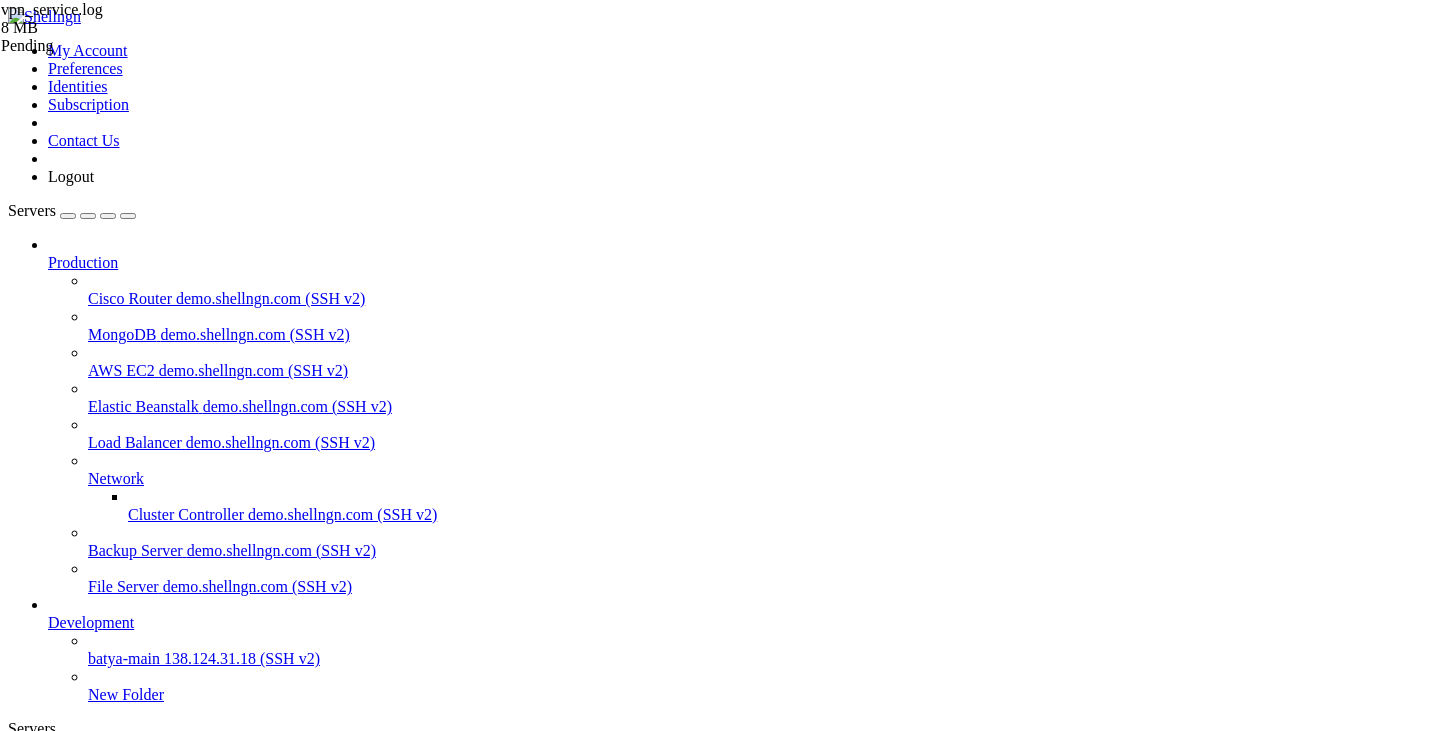 click on "Reconnect" at bounding box center [48, 1869] 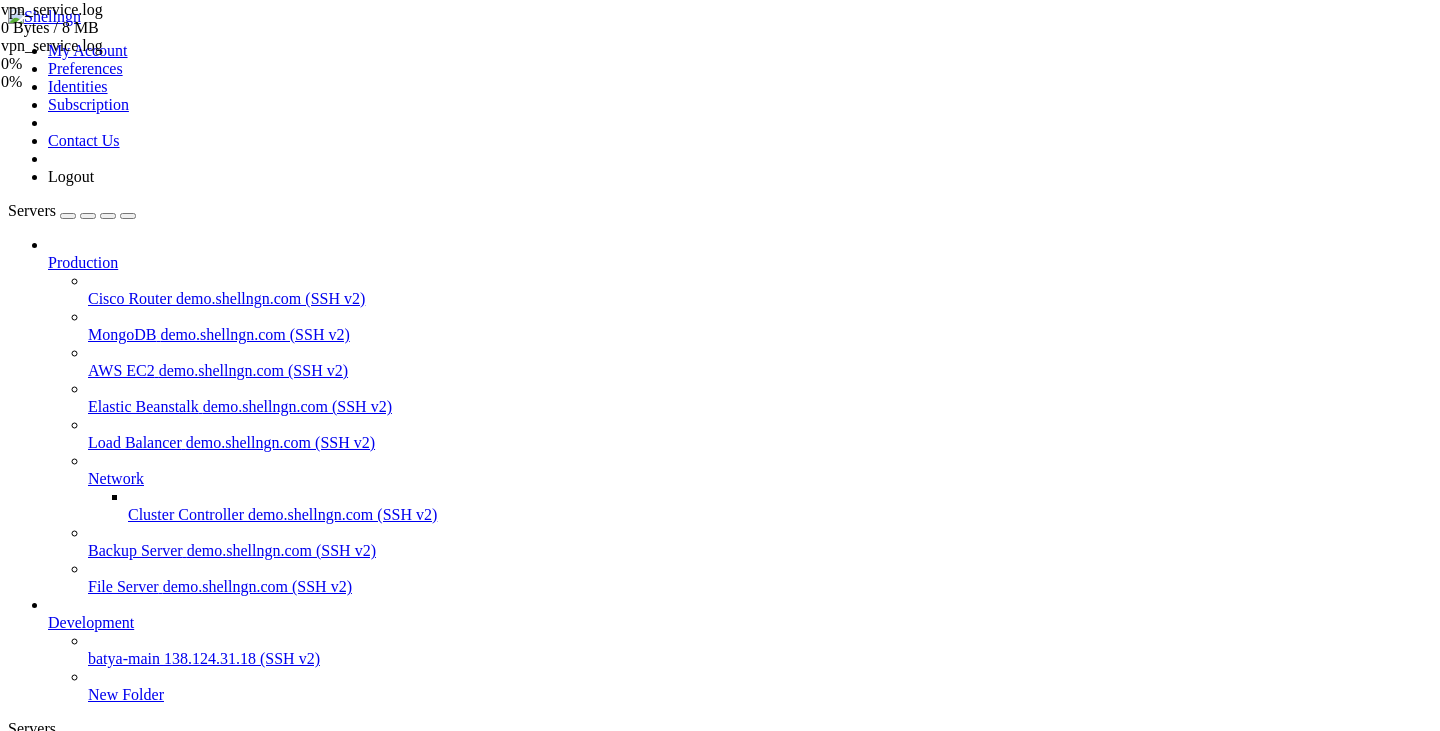 click on "Remove" at bounding box center [139, 1947] 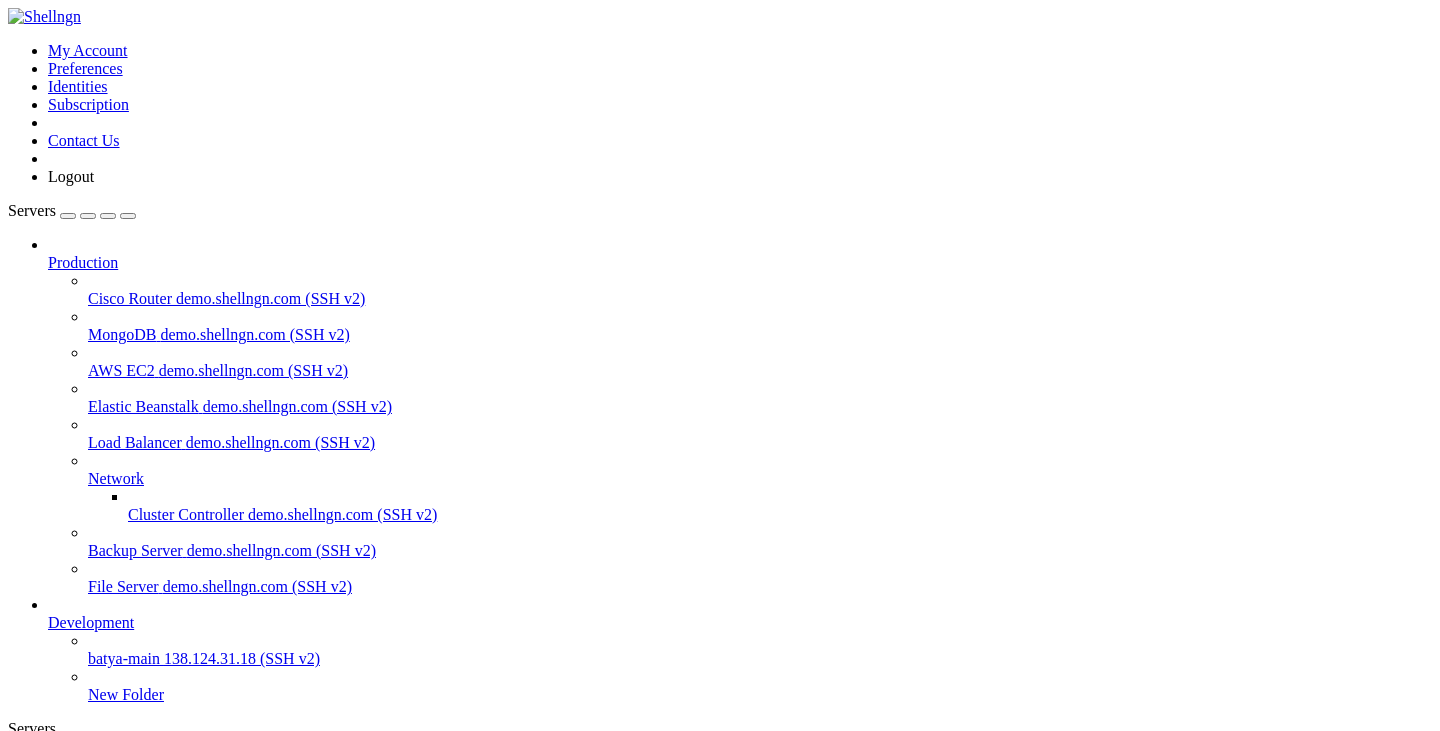 click at bounding box center [1140, 1723] 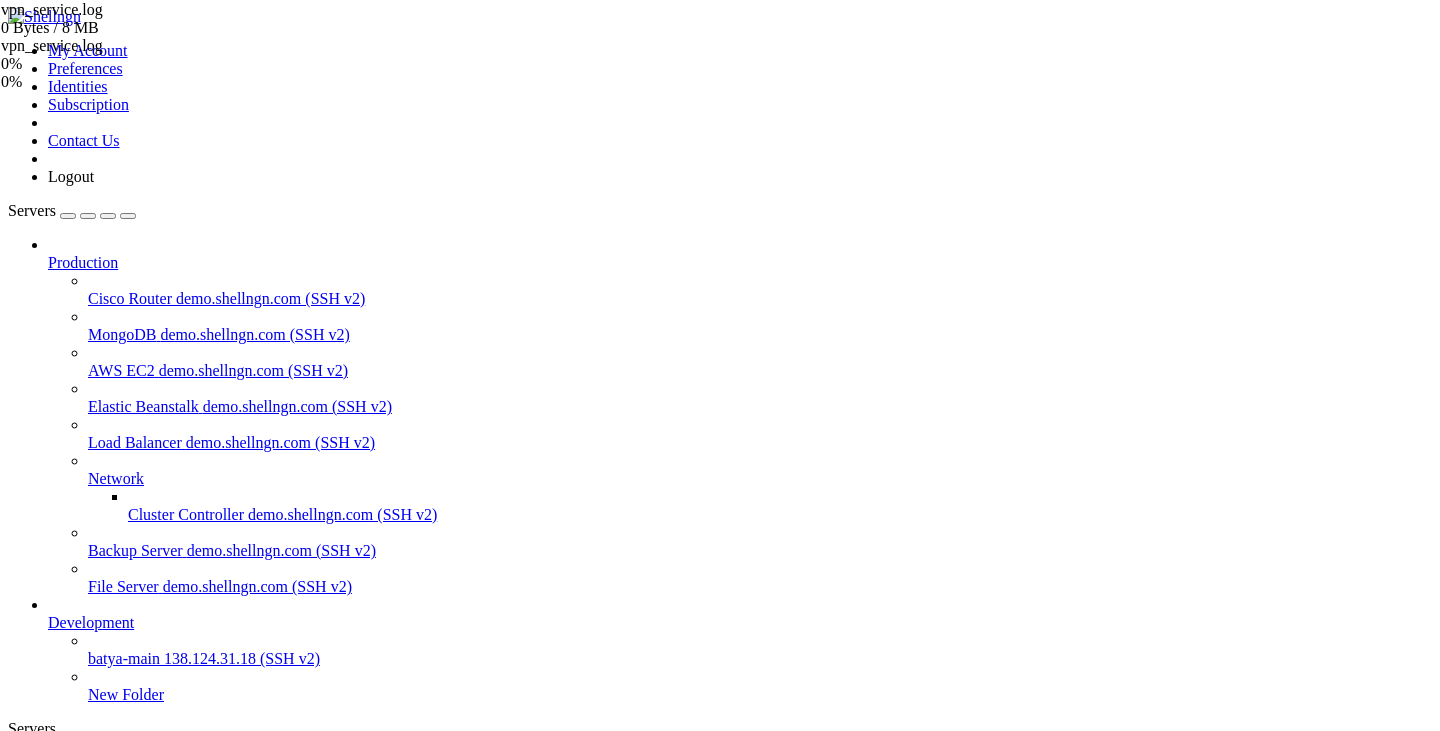 click on "/var/service/vpn-no-yk" at bounding box center [116, 1190] 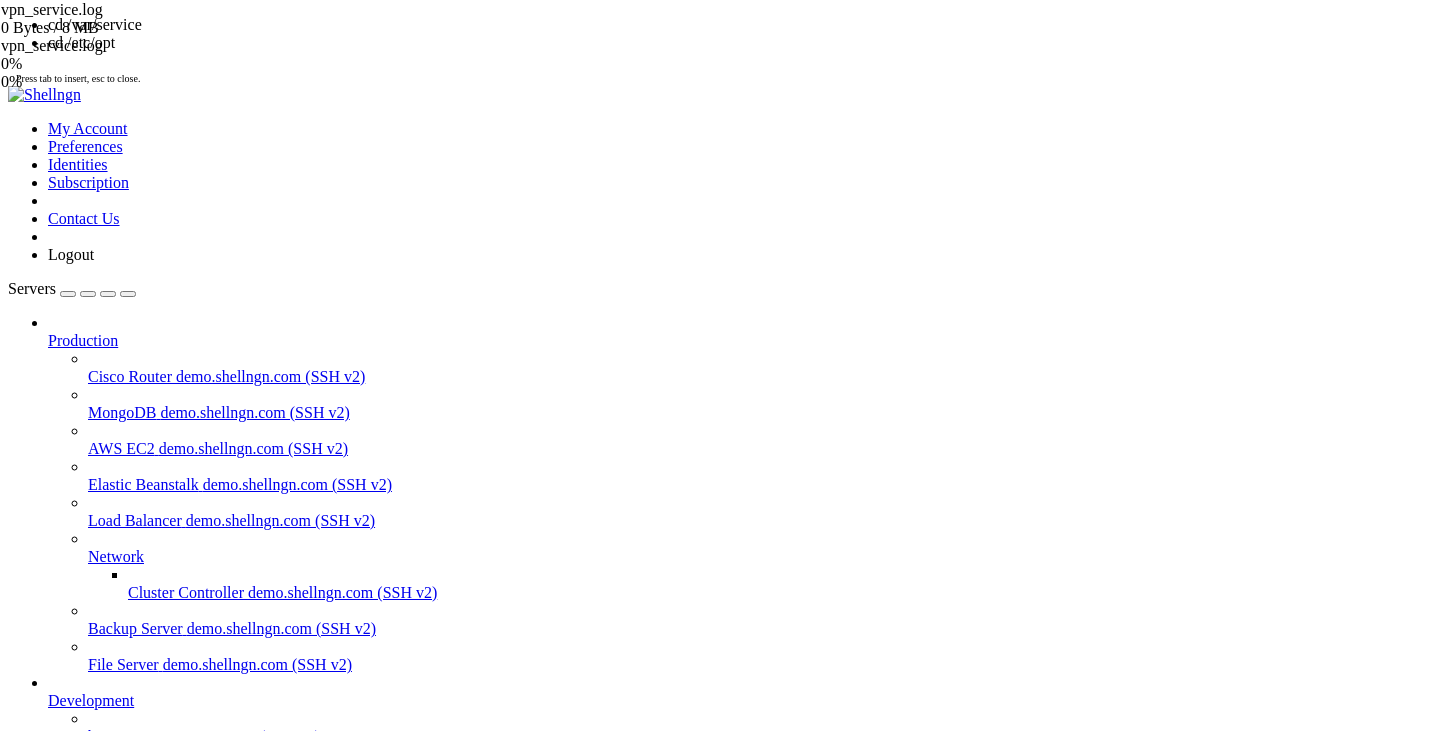 type 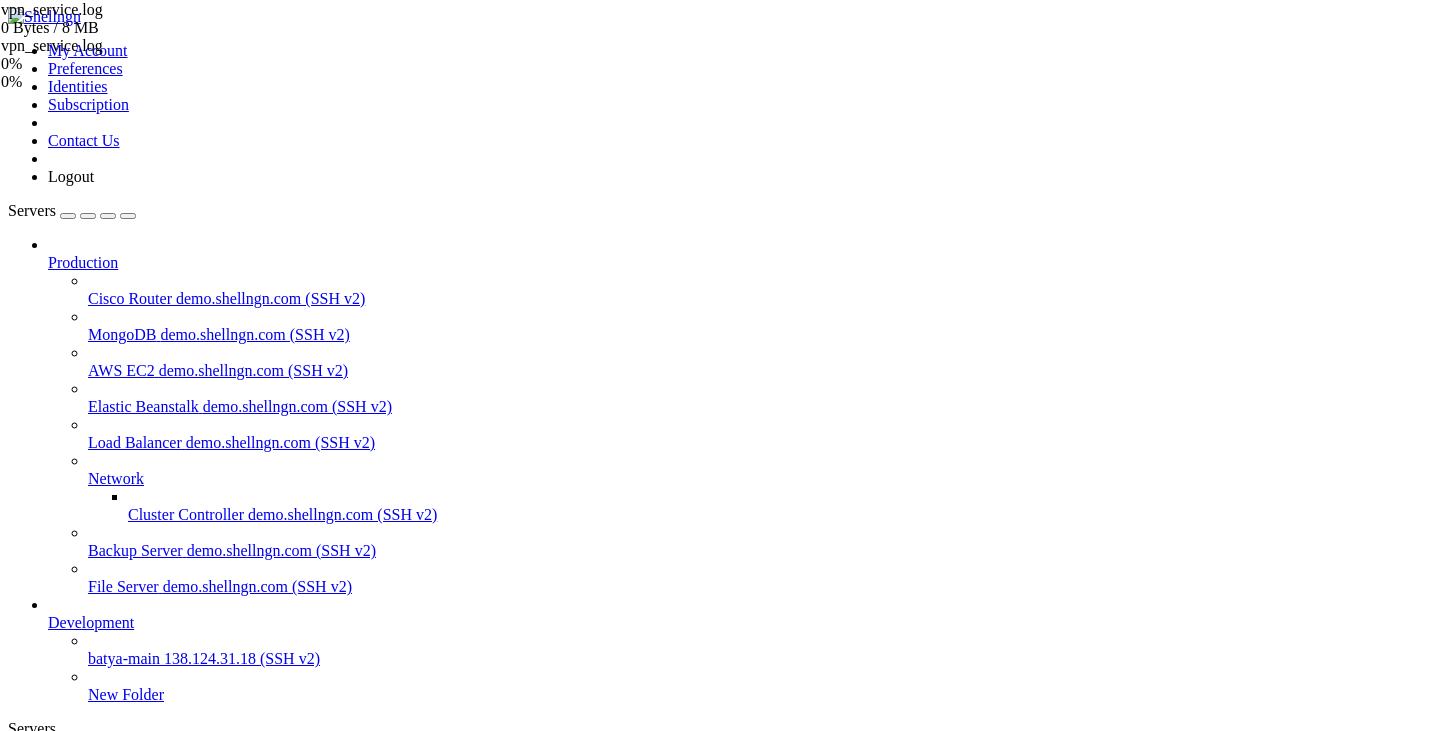 drag, startPoint x: 447, startPoint y: 1730, endPoint x: 17, endPoint y: 1656, distance: 436.32098 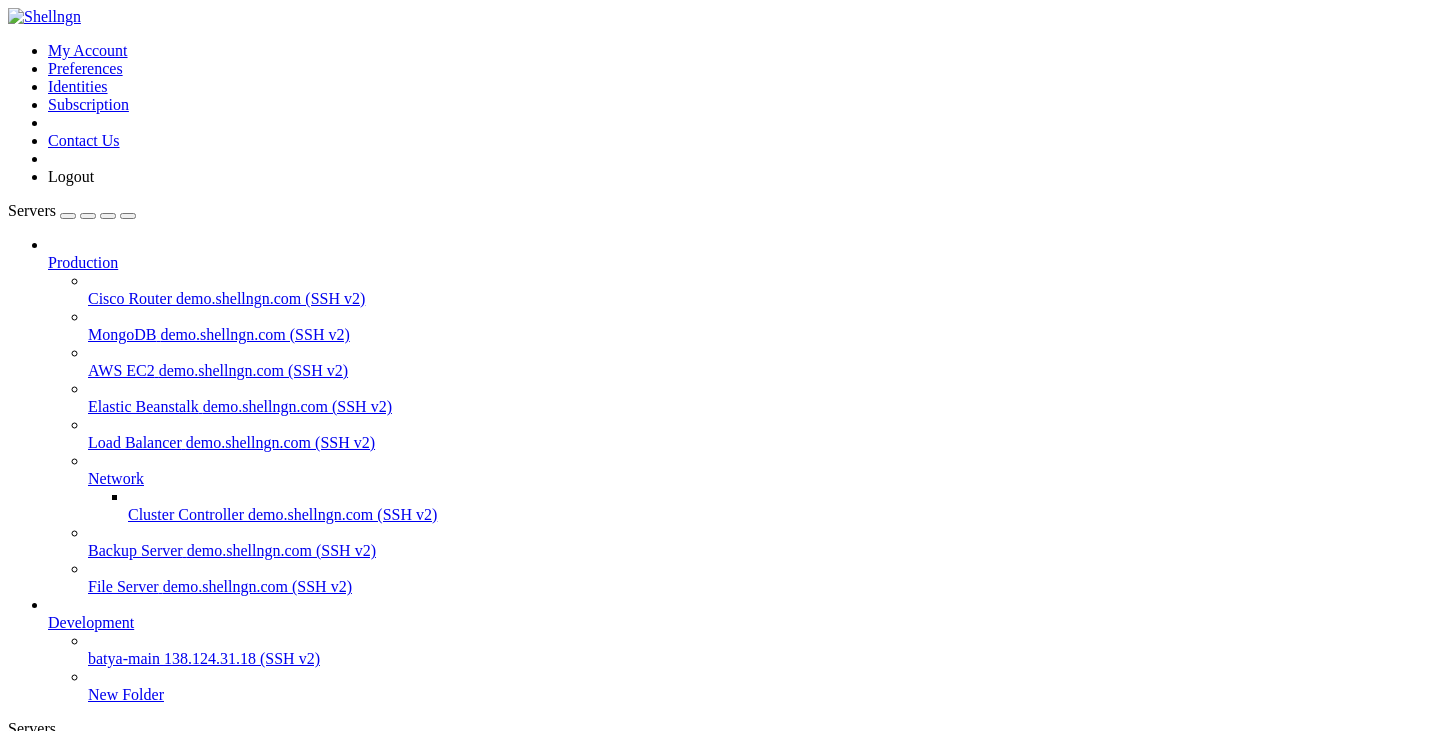 scroll, scrollTop: 0, scrollLeft: 0, axis: both 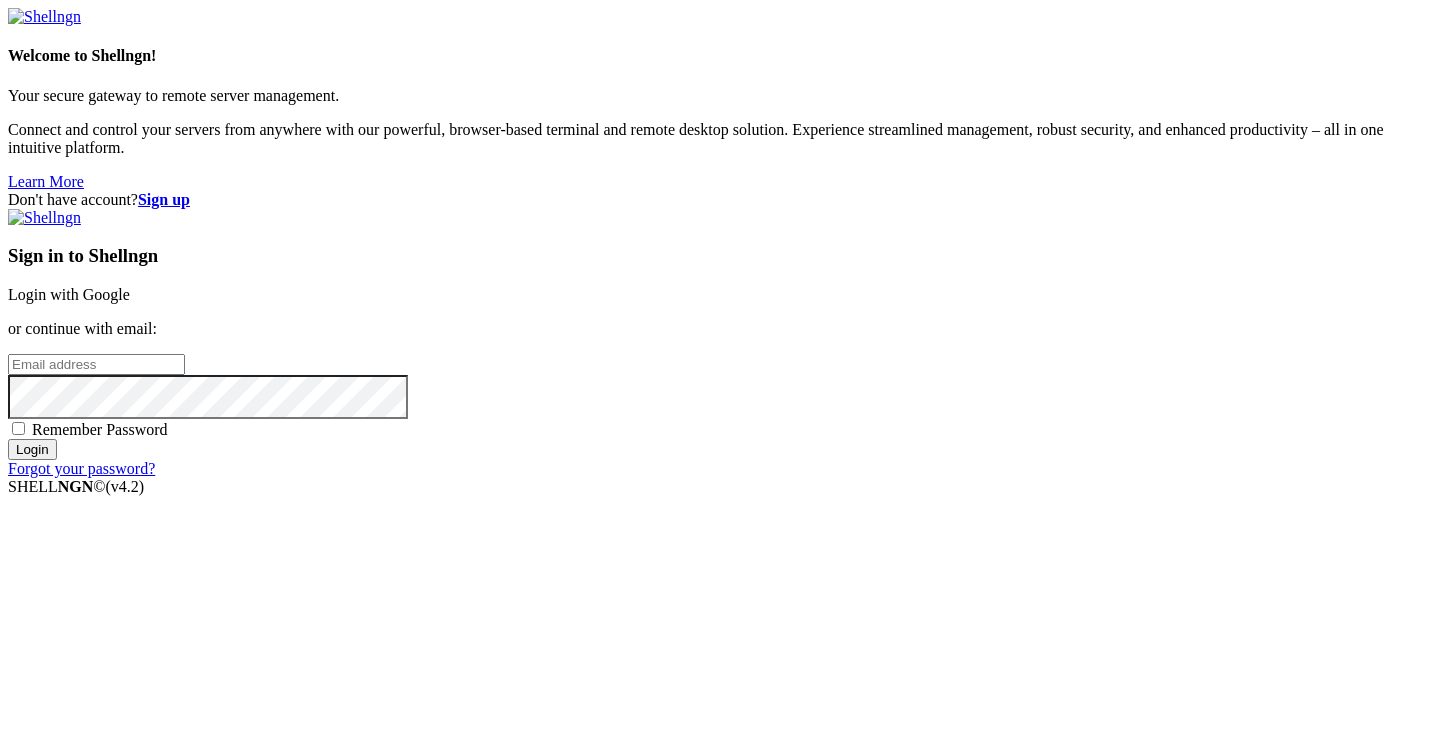 click on "Login with Google" at bounding box center (69, 294) 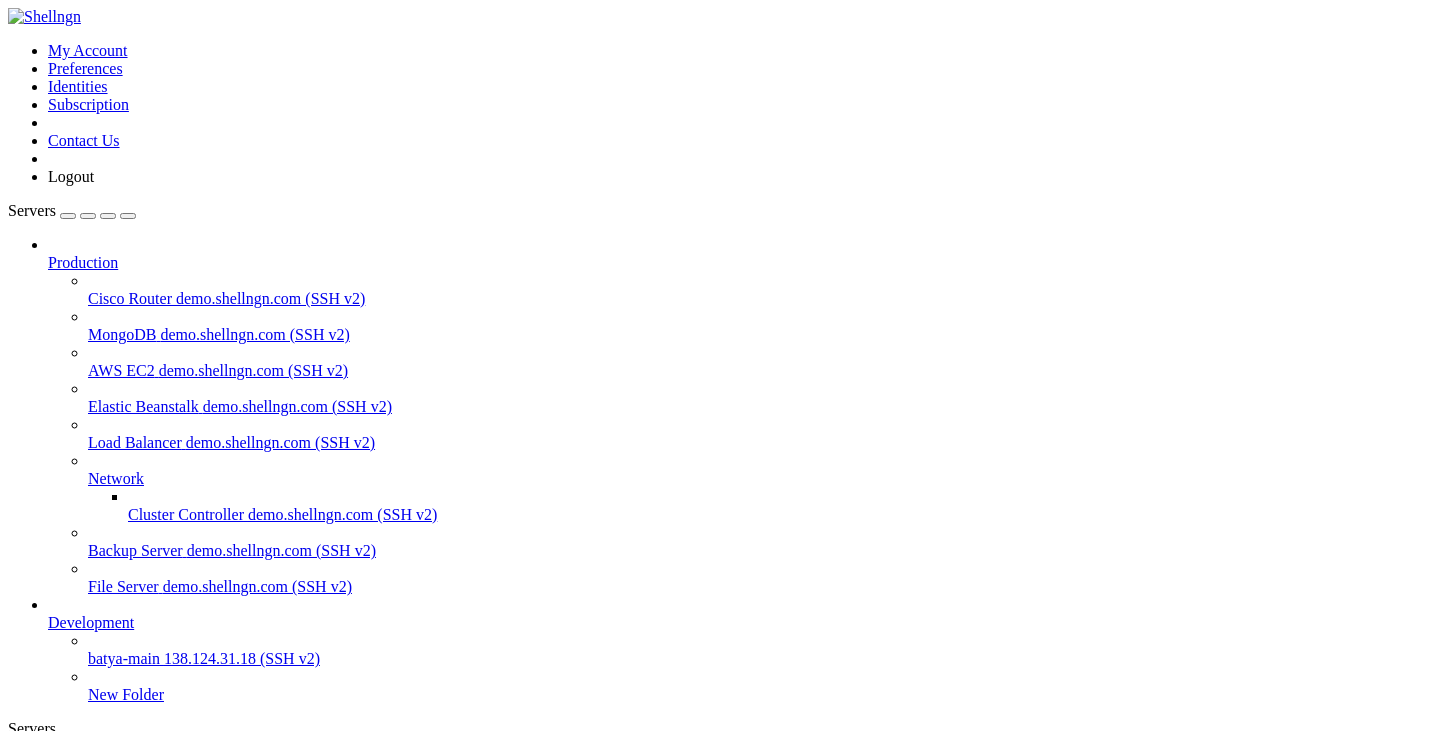scroll, scrollTop: 0, scrollLeft: 0, axis: both 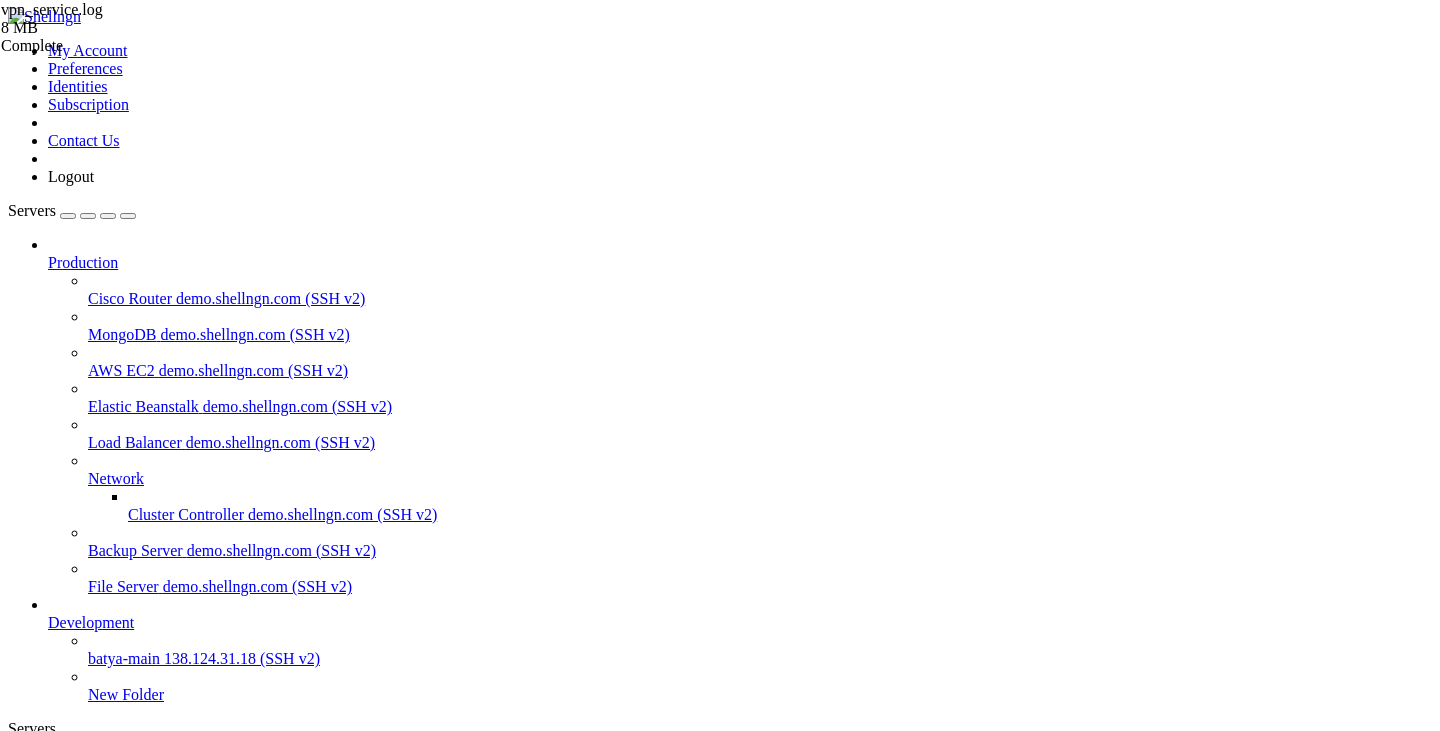 click on "vpn_service.log
8 MB
Complete" at bounding box center (720, 365) 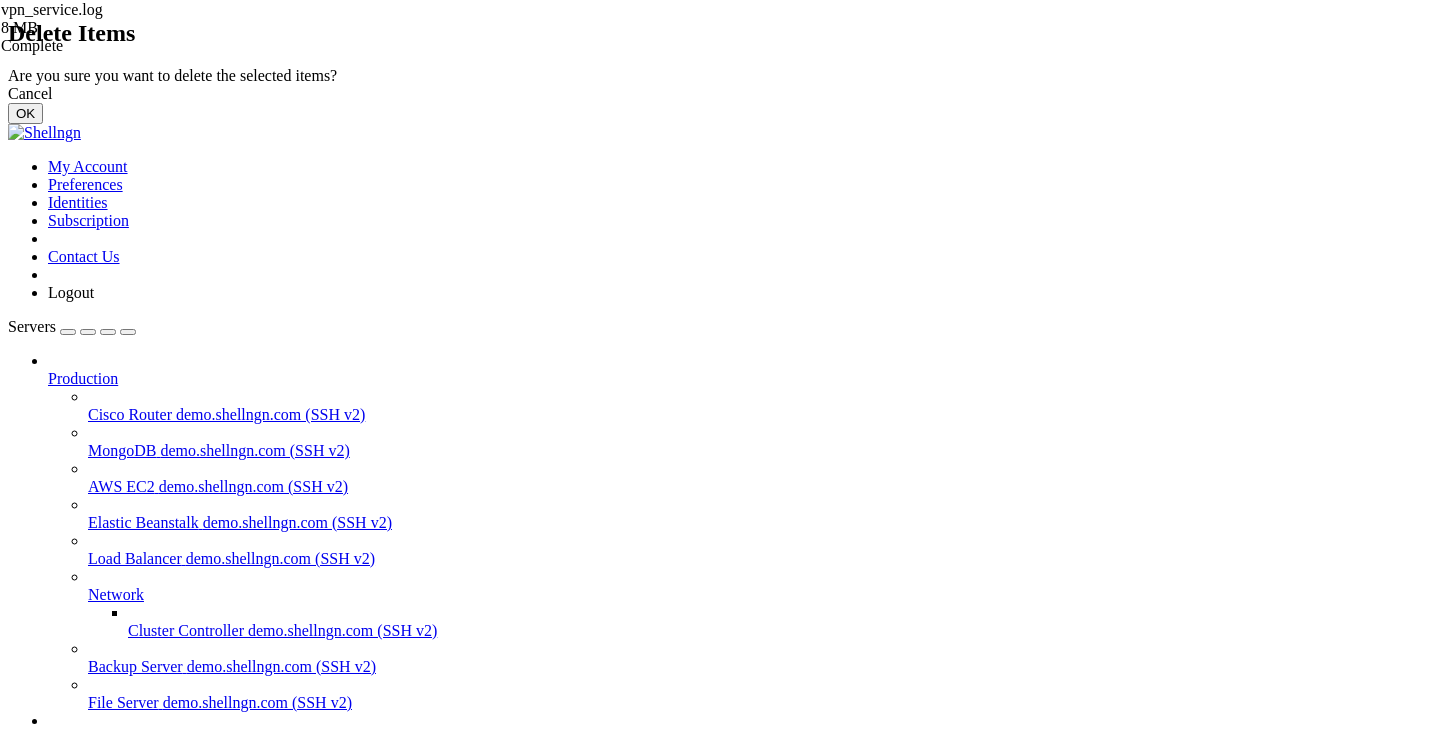 click on "Cancel
OK" at bounding box center (720, 104) 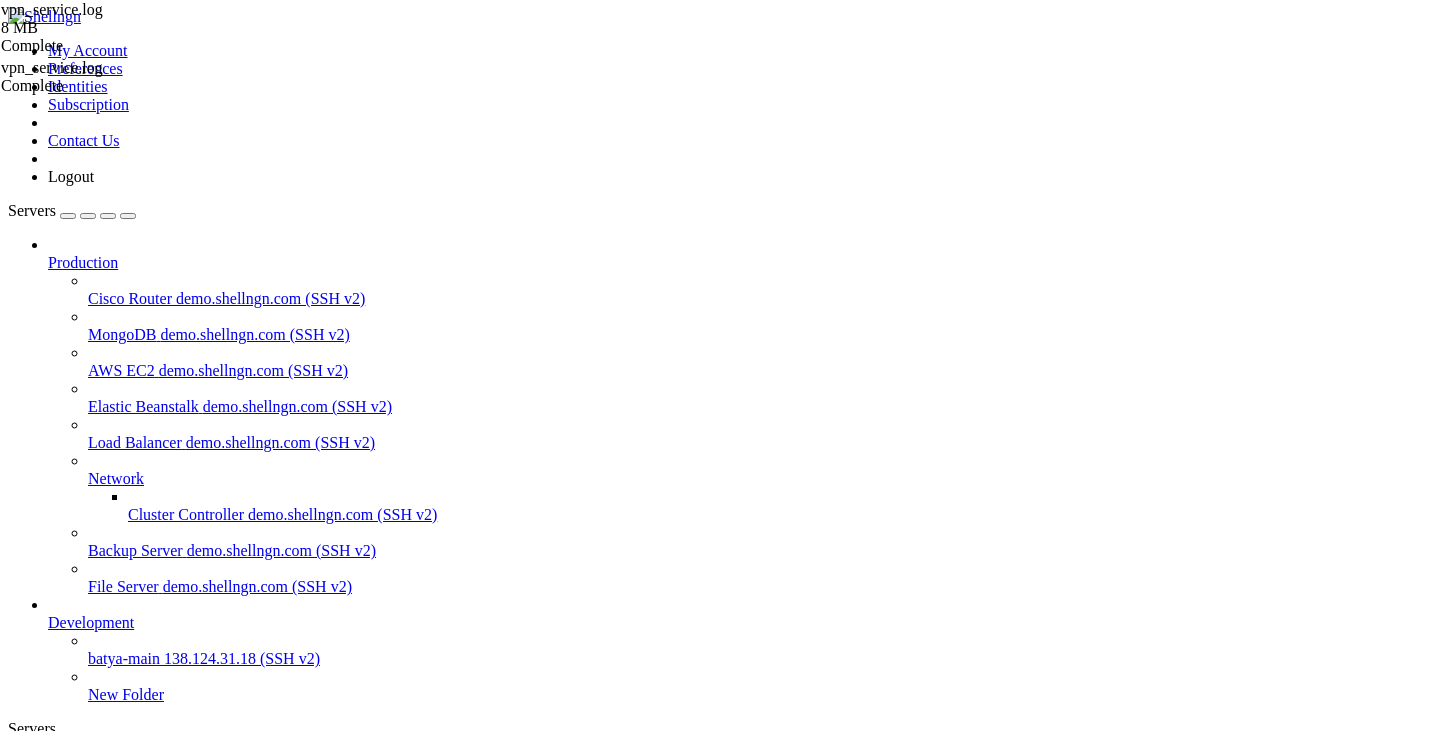 scroll, scrollTop: 0, scrollLeft: 0, axis: both 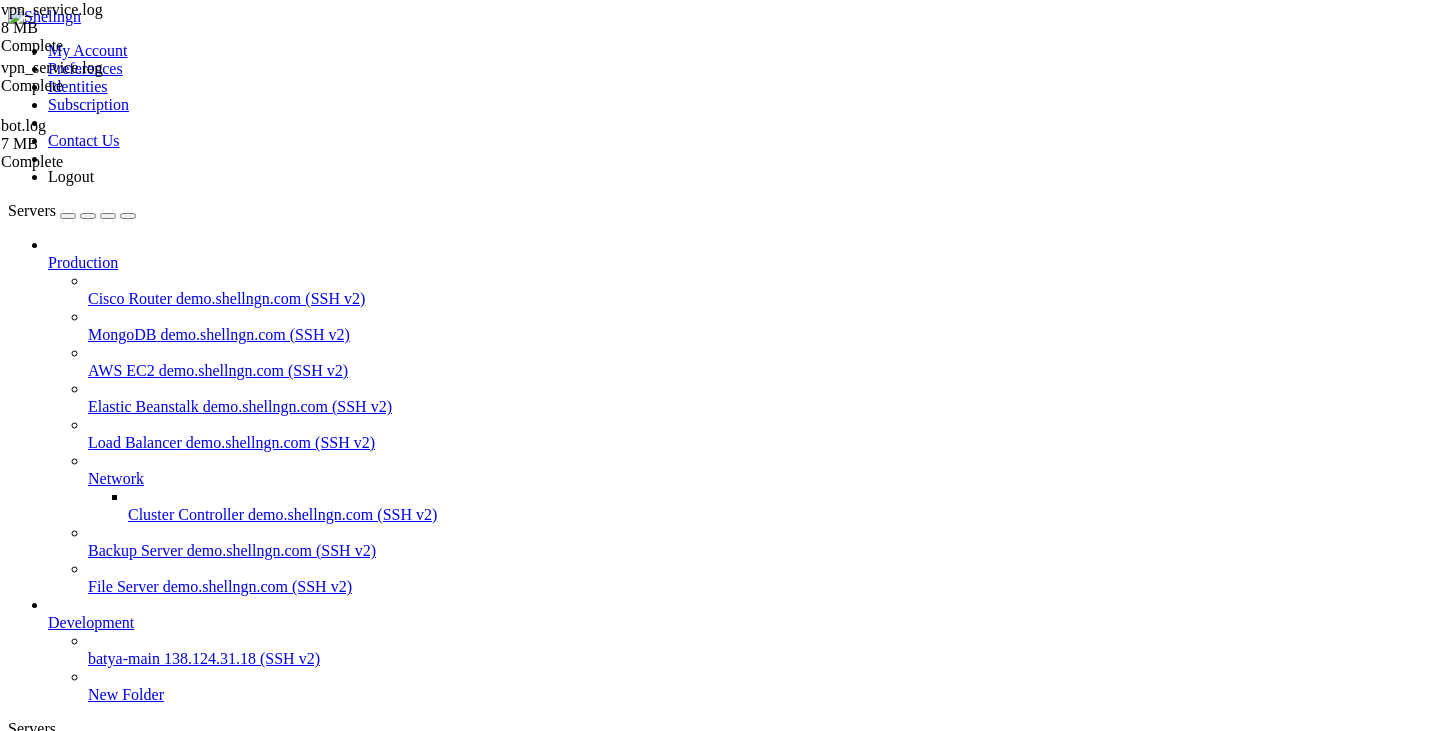 click on "vpn_service.log
[NUM] MB
Complete
vpn_service.log
Complete
bot.log
[NUM] MB
Complete" at bounding box center (720, 365) 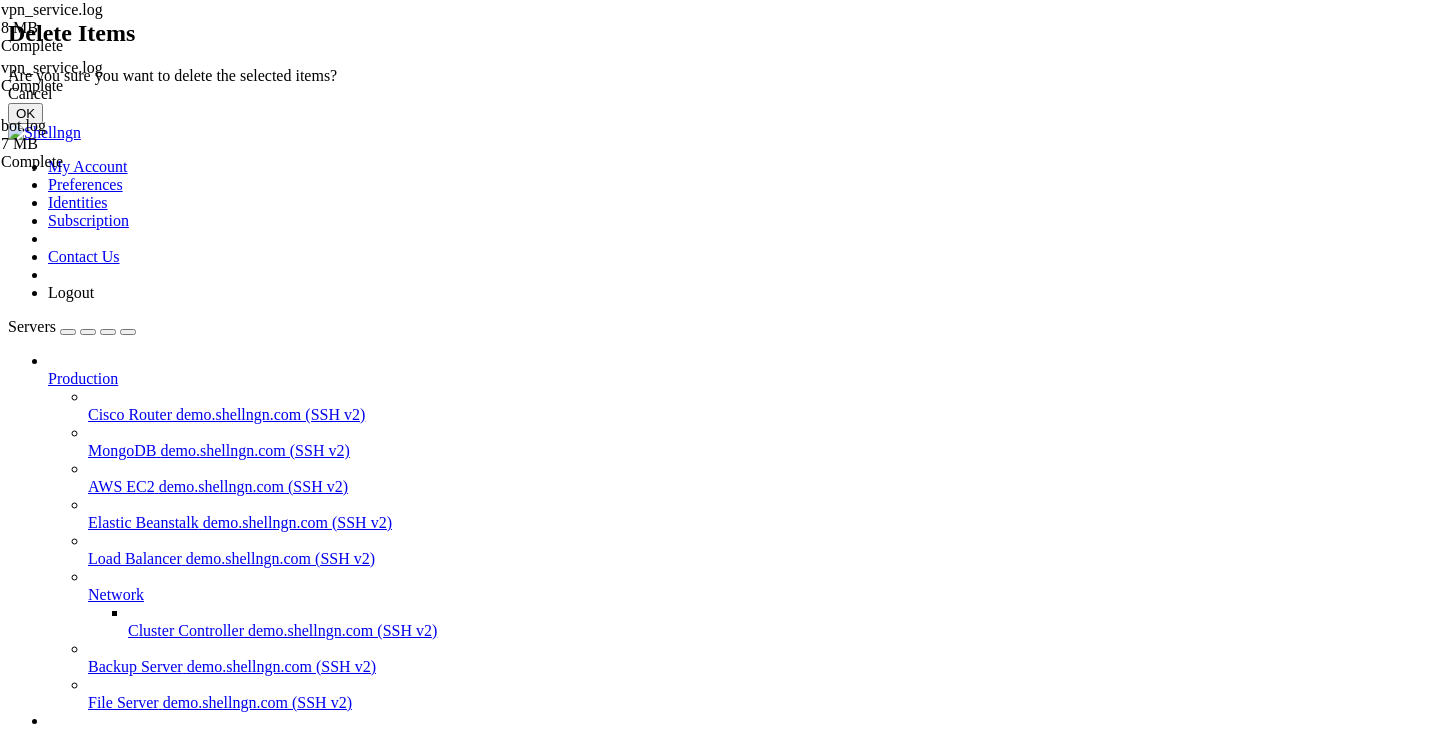 click on "OK" at bounding box center [25, 113] 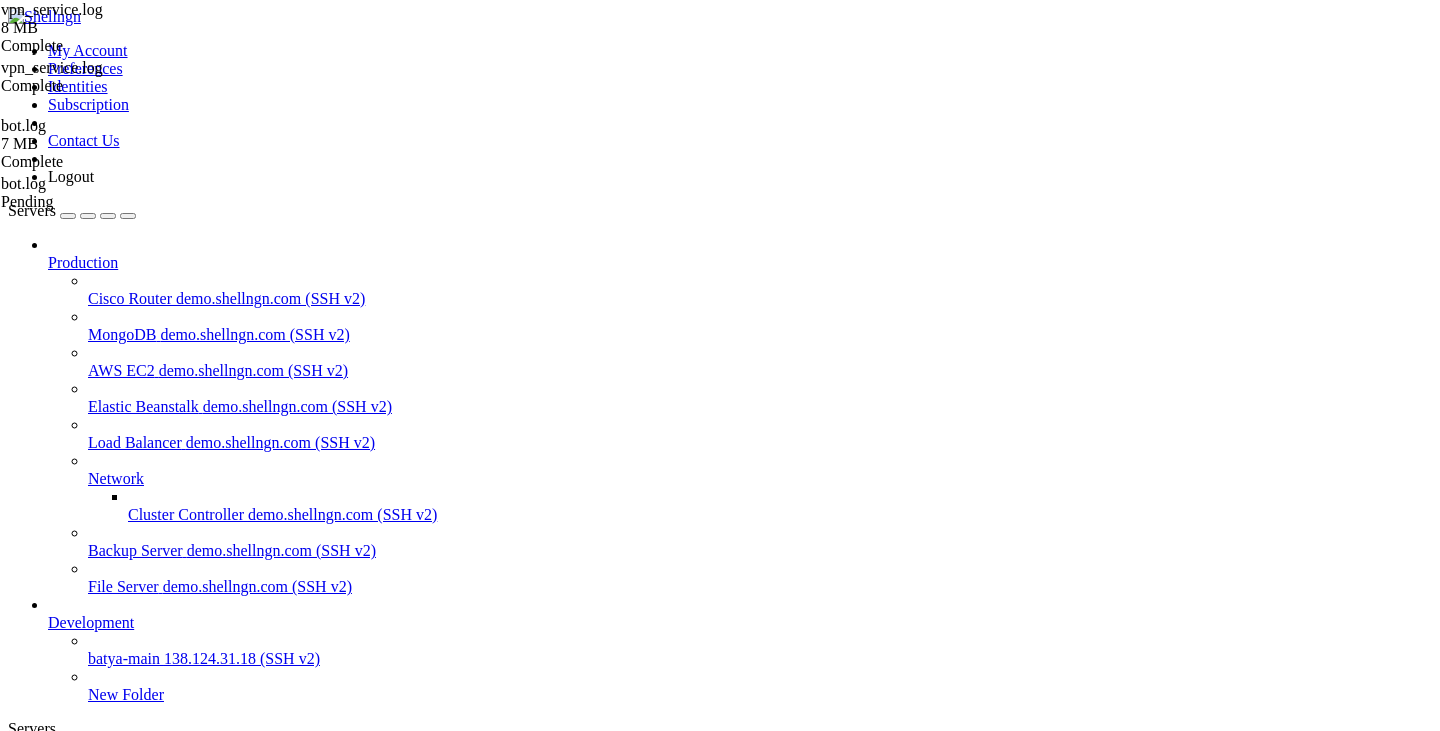 click on "Reconnect" at bounding box center [48, 1869] 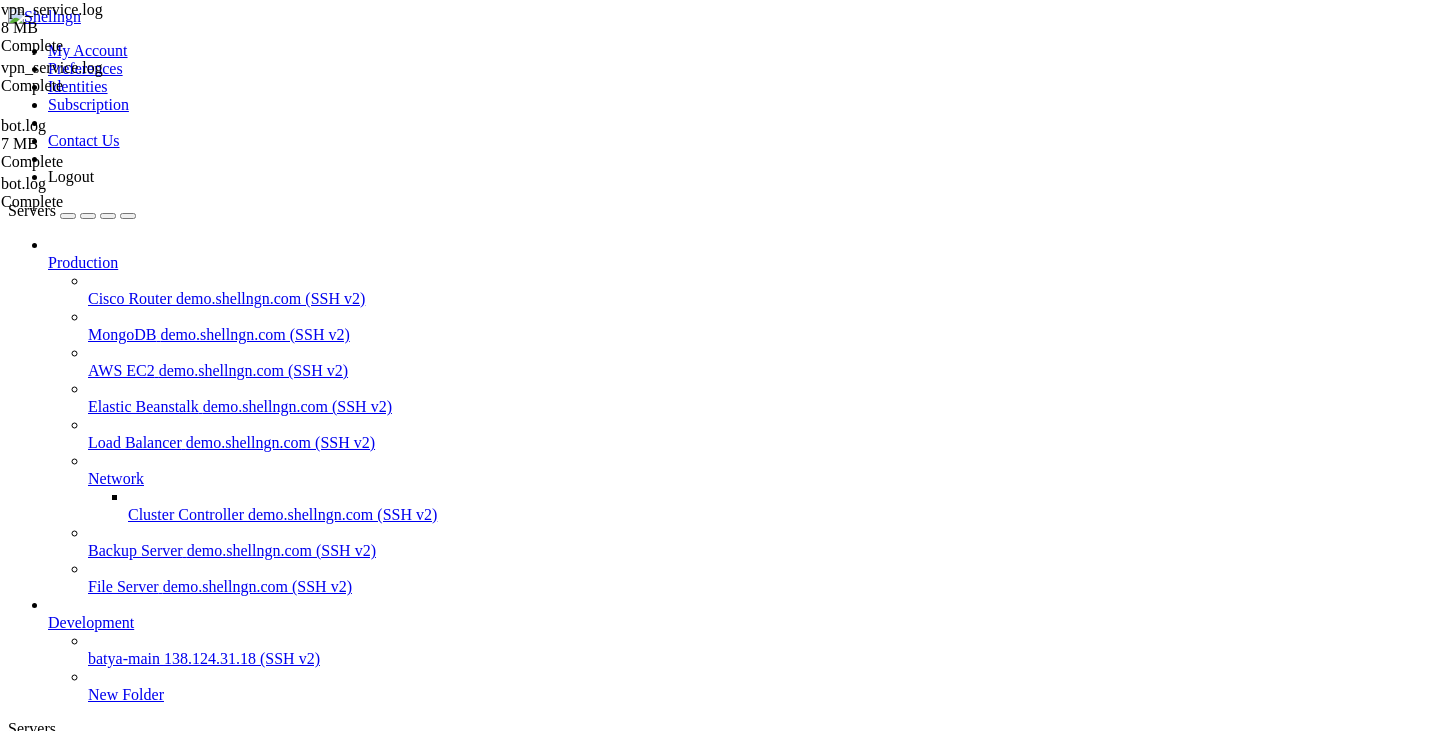 scroll, scrollTop: 0, scrollLeft: 0, axis: both 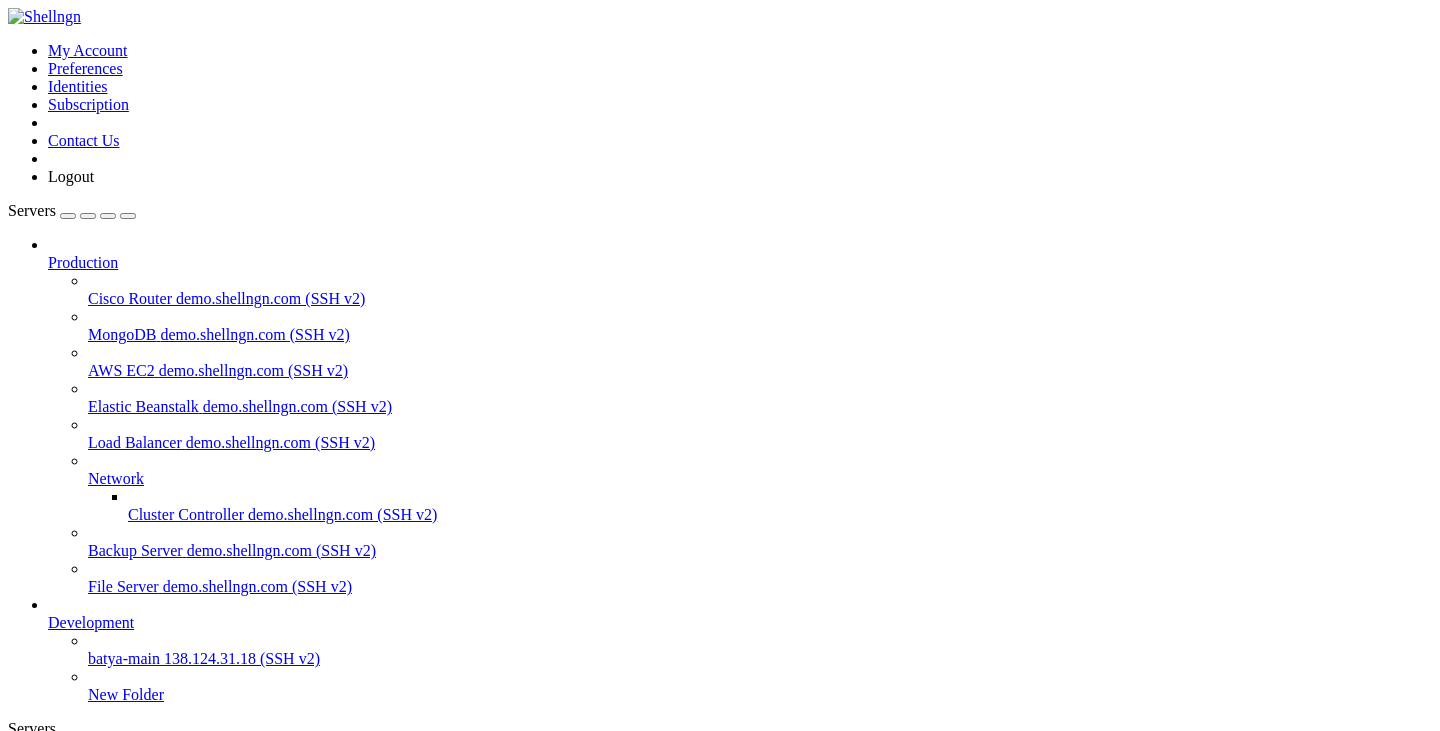 click at bounding box center (16, 1103) 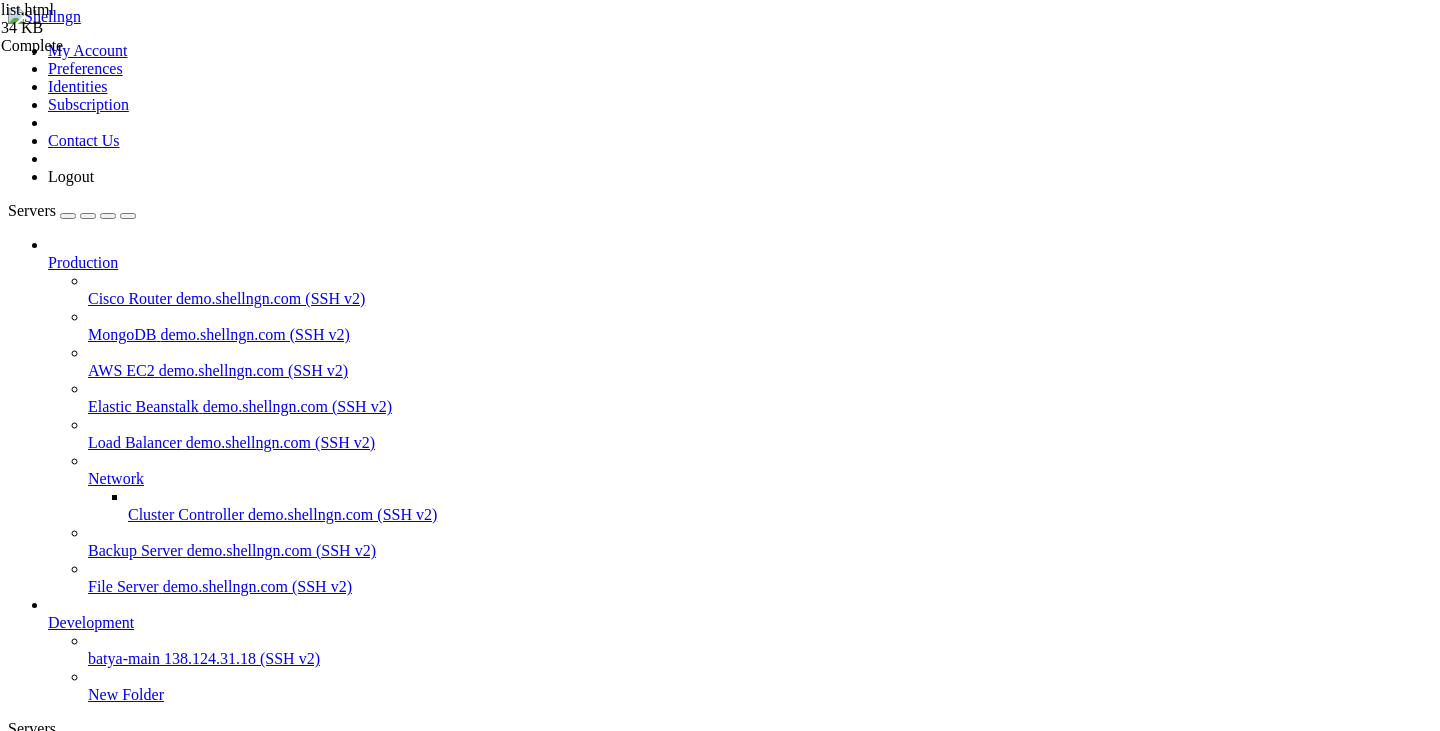click on "  .." at bounding box center [18, 1238] 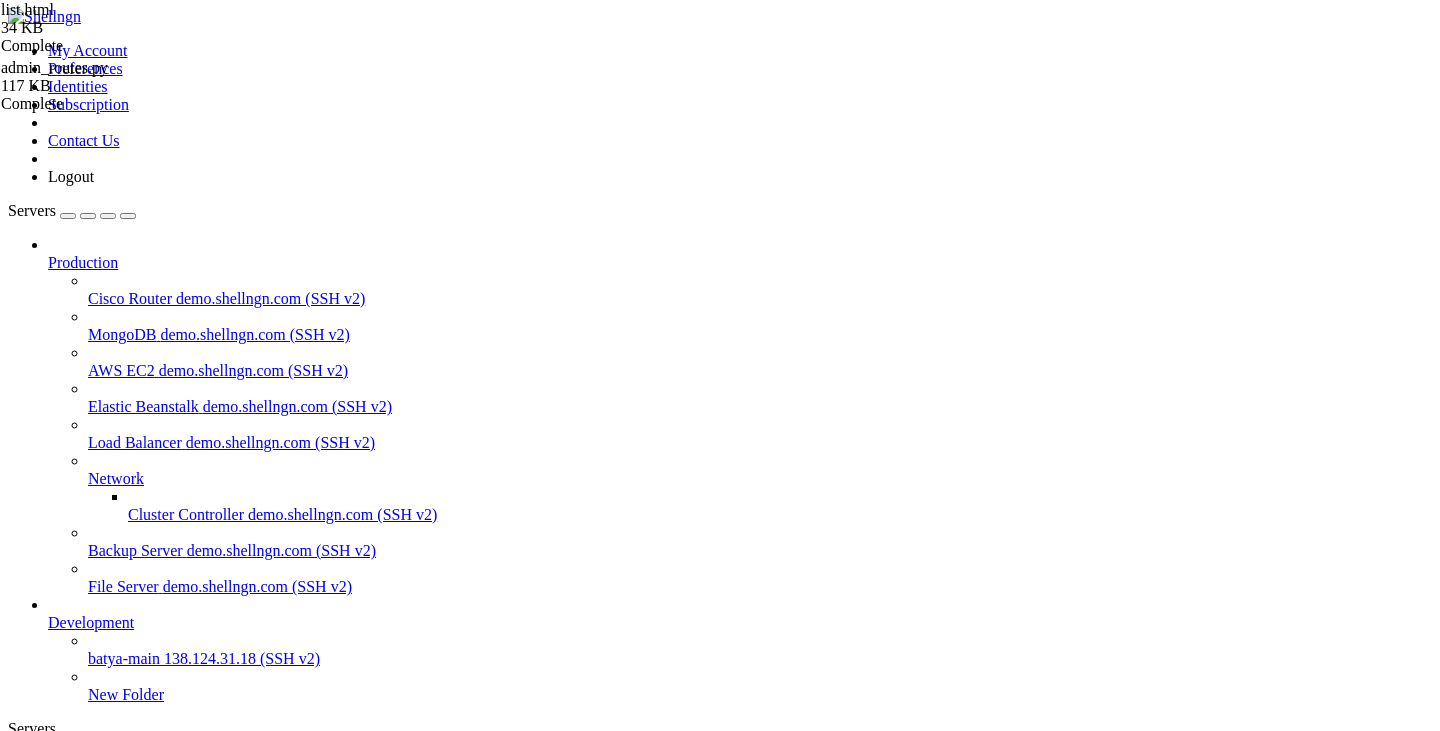 scroll, scrollTop: 0, scrollLeft: 0, axis: both 